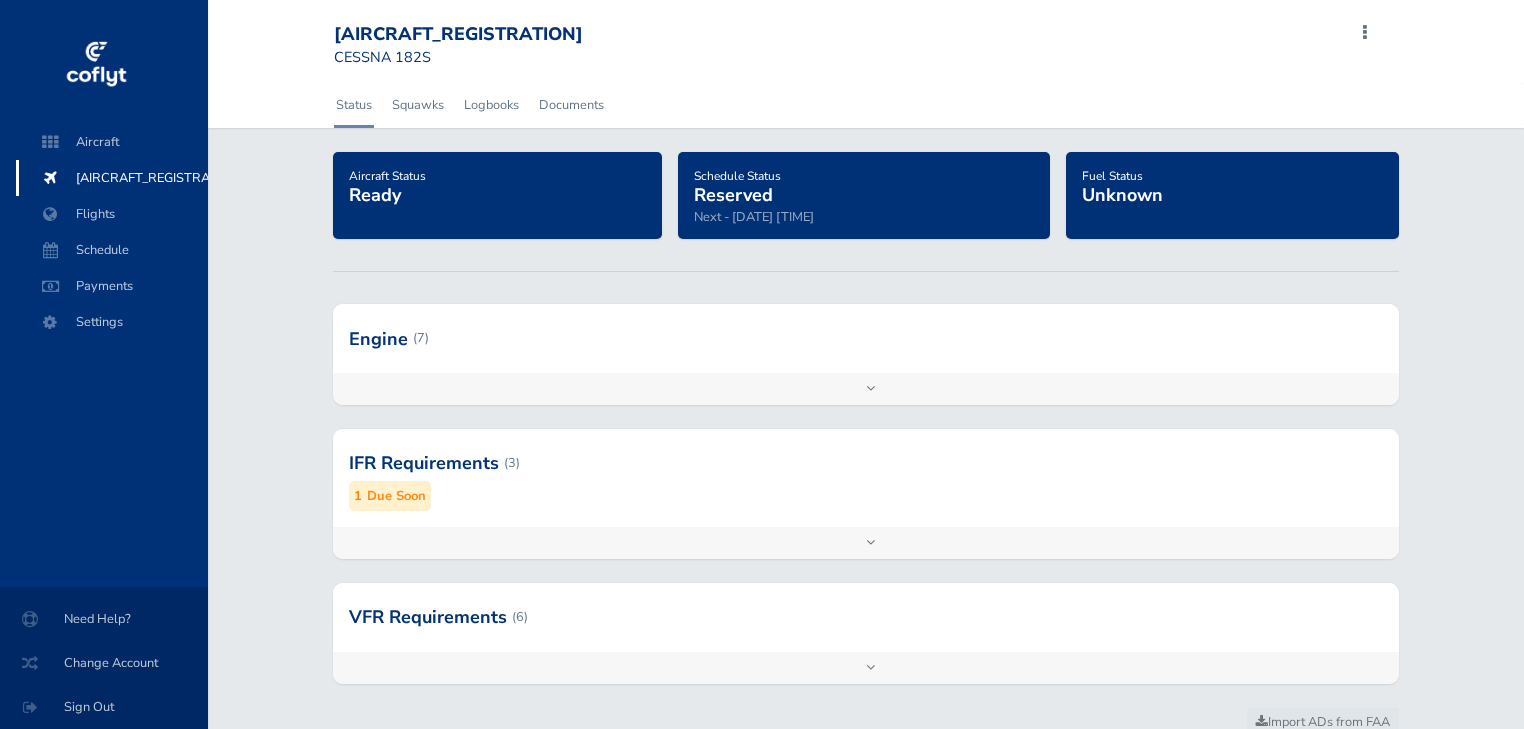 scroll, scrollTop: 0, scrollLeft: 0, axis: both 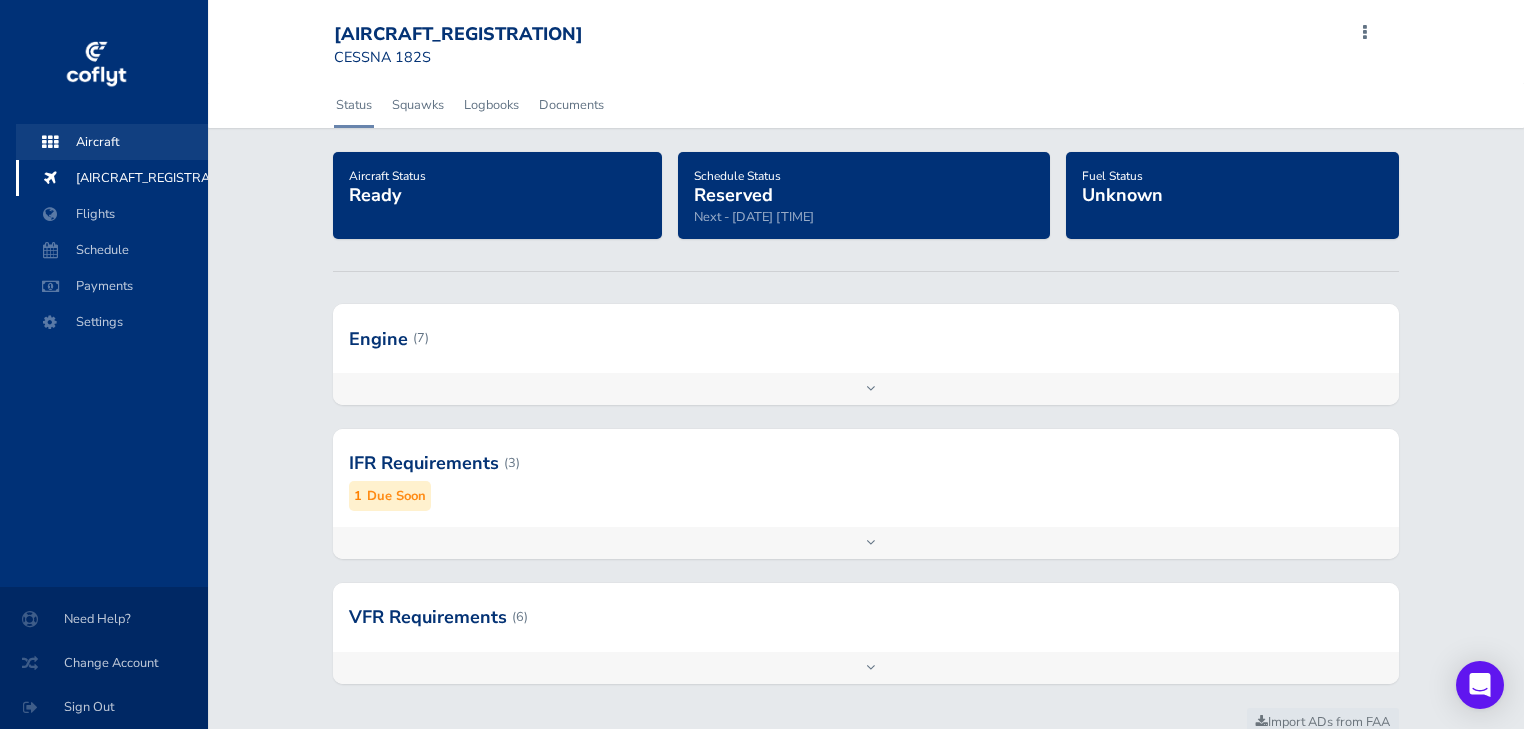 click on "Aircraft" at bounding box center [112, 142] 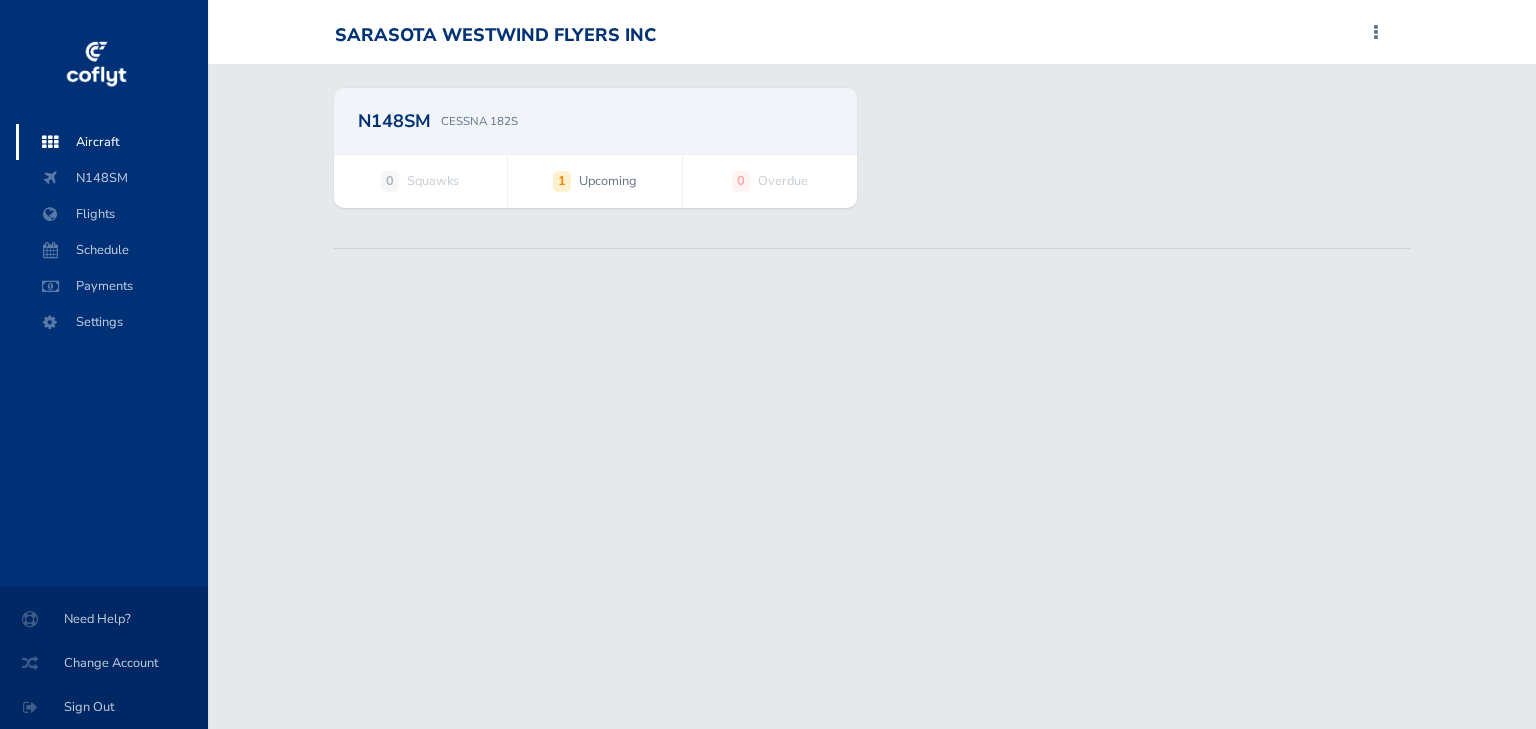 scroll, scrollTop: 0, scrollLeft: 0, axis: both 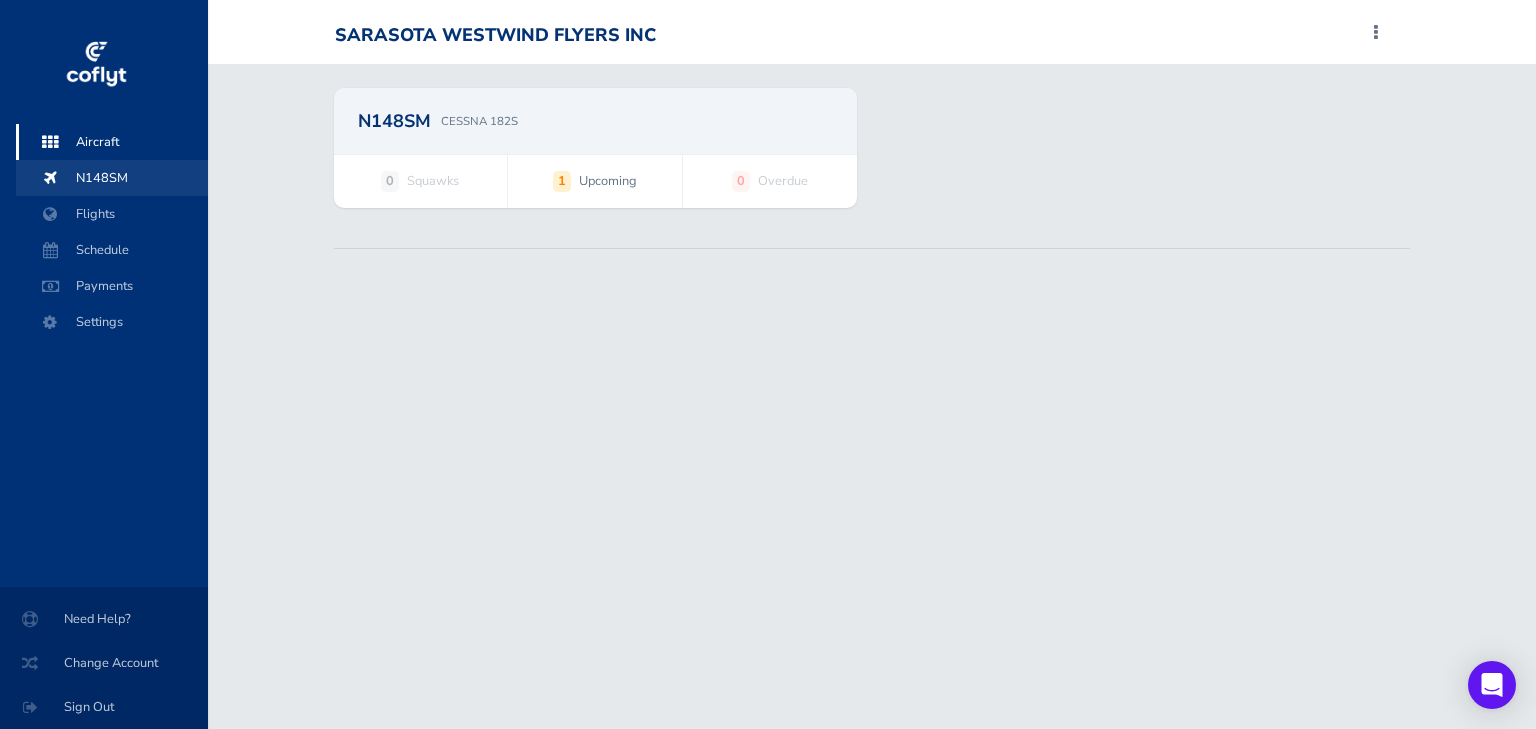 click on "N[NUMBER][LETTER][LETTER]" at bounding box center (112, 178) 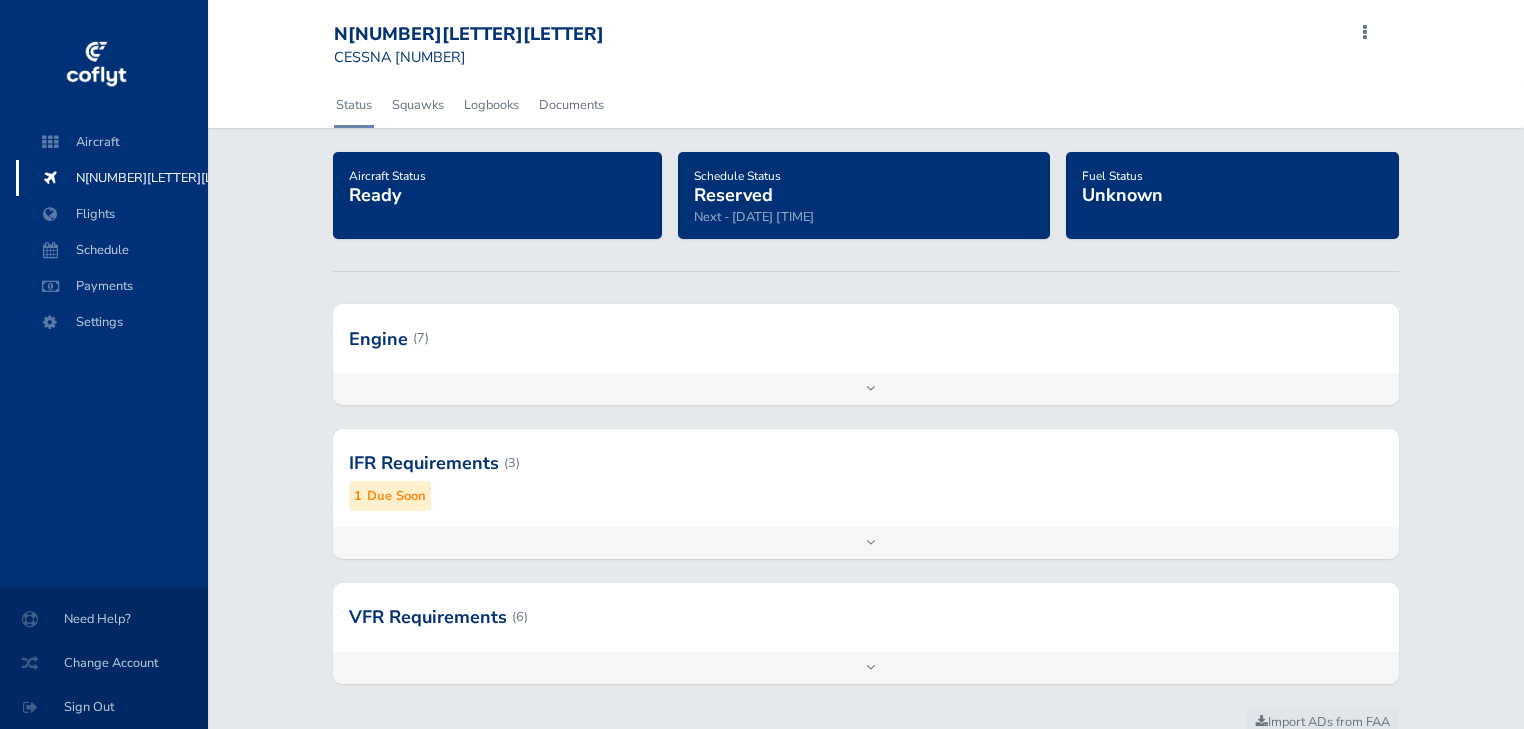 scroll, scrollTop: 0, scrollLeft: 0, axis: both 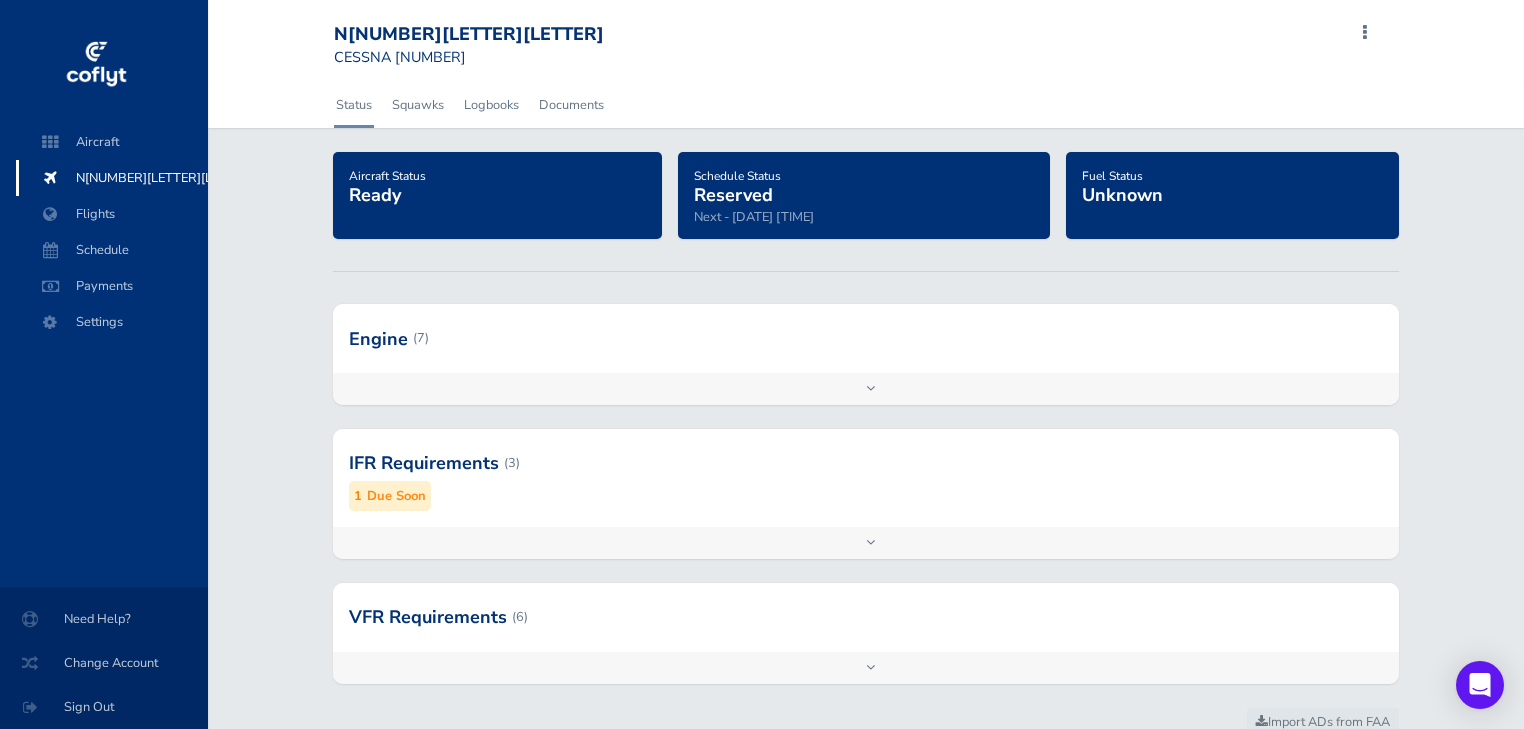 click on "Aircraft Status Ready" at bounding box center [497, 185] 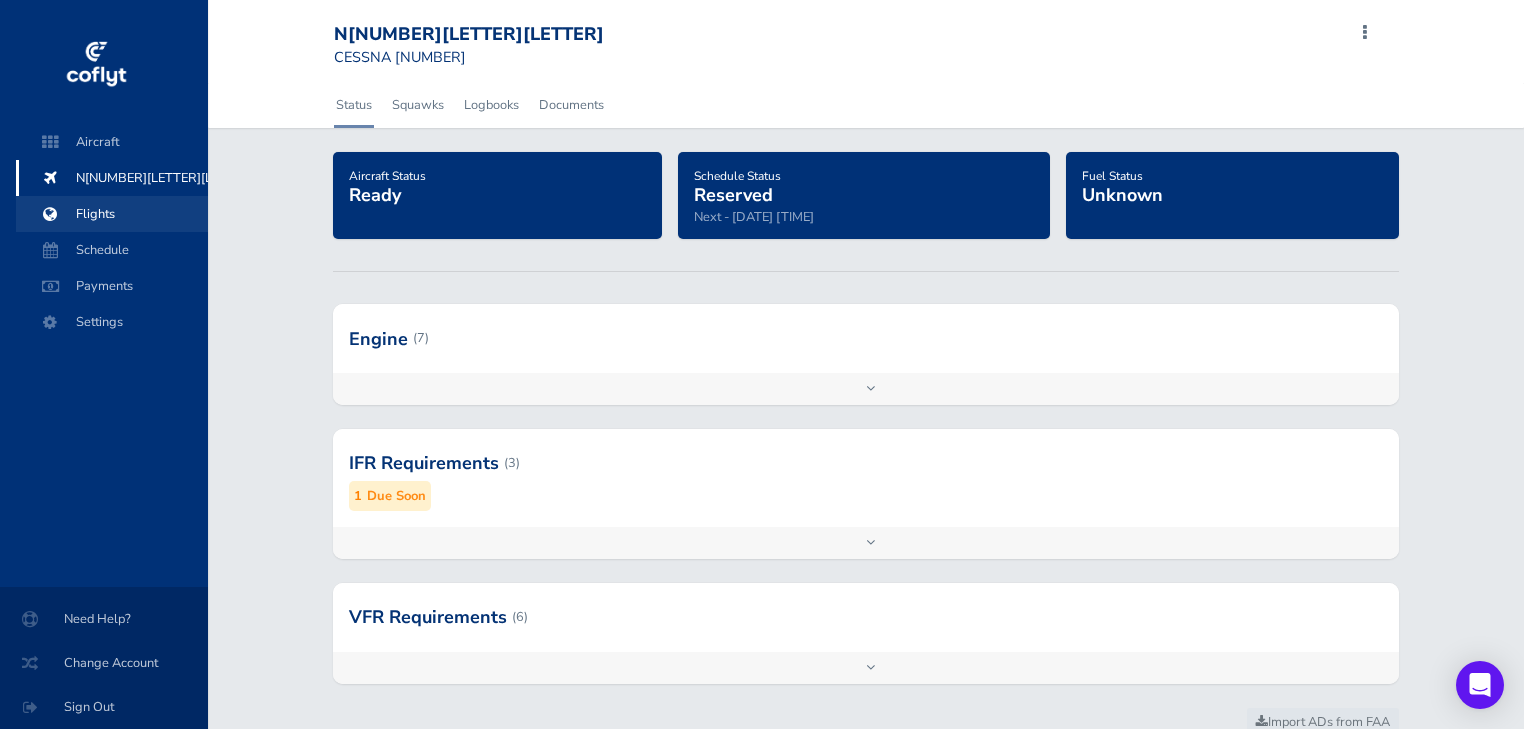 click on "Flights" at bounding box center (112, 214) 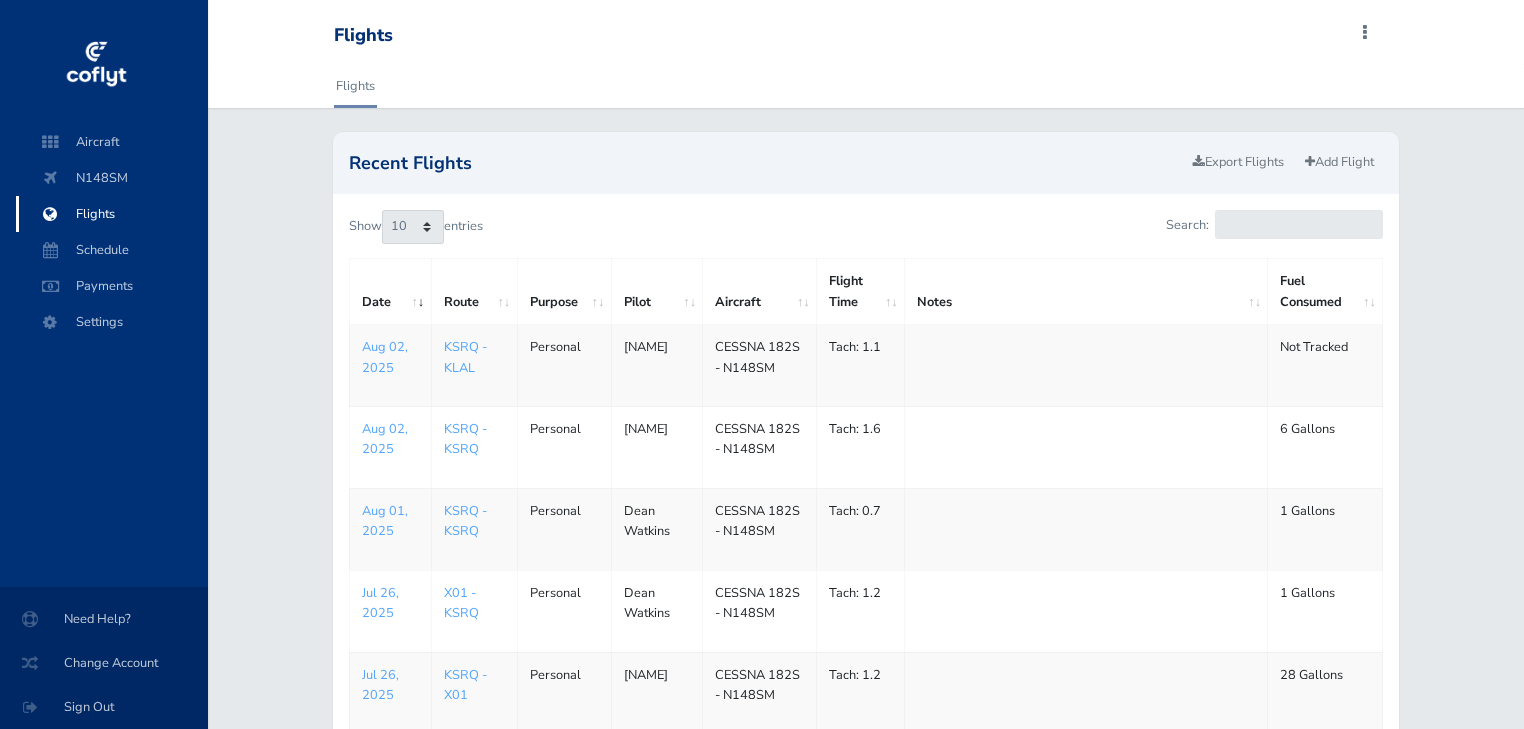 scroll, scrollTop: 0, scrollLeft: 0, axis: both 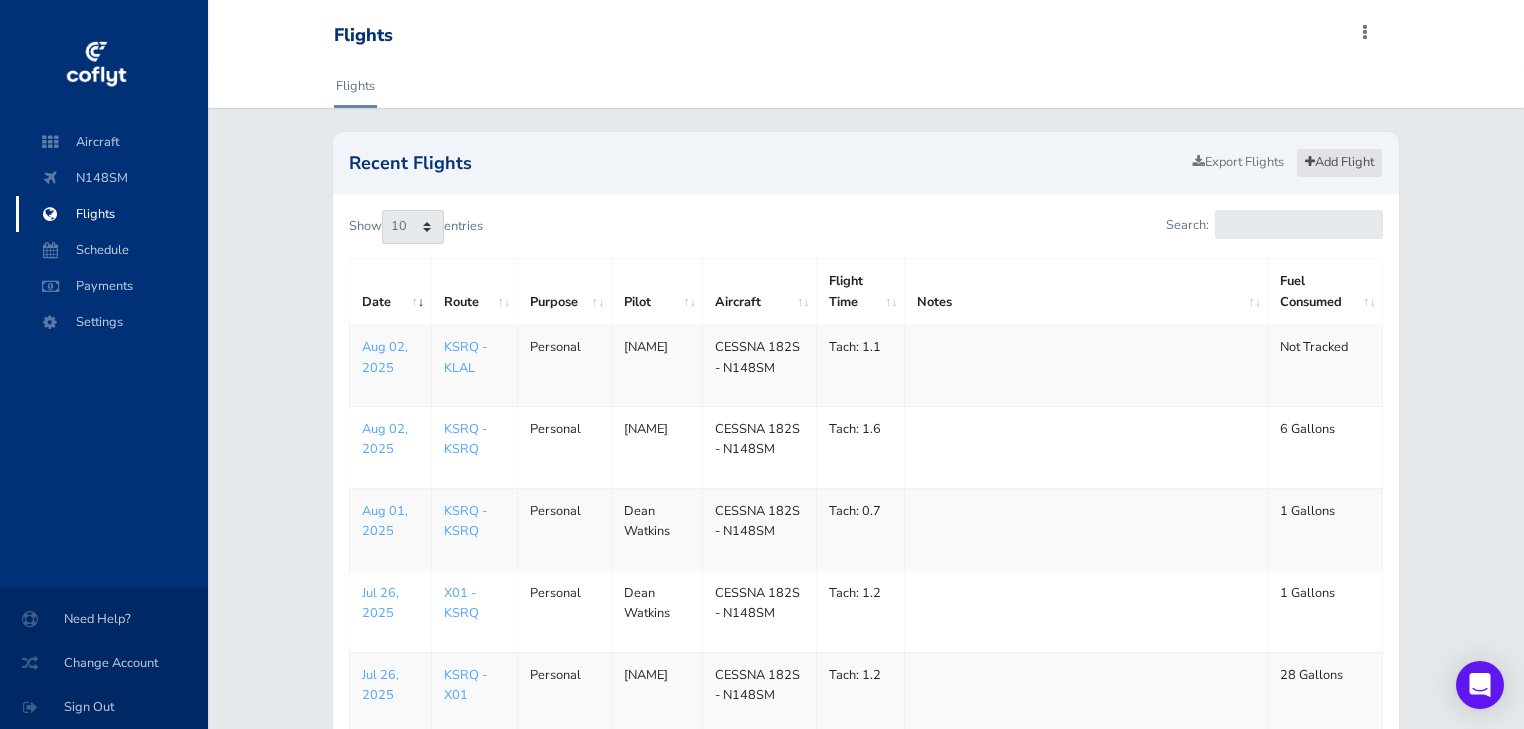 click on "Add Flight" at bounding box center (1339, 162) 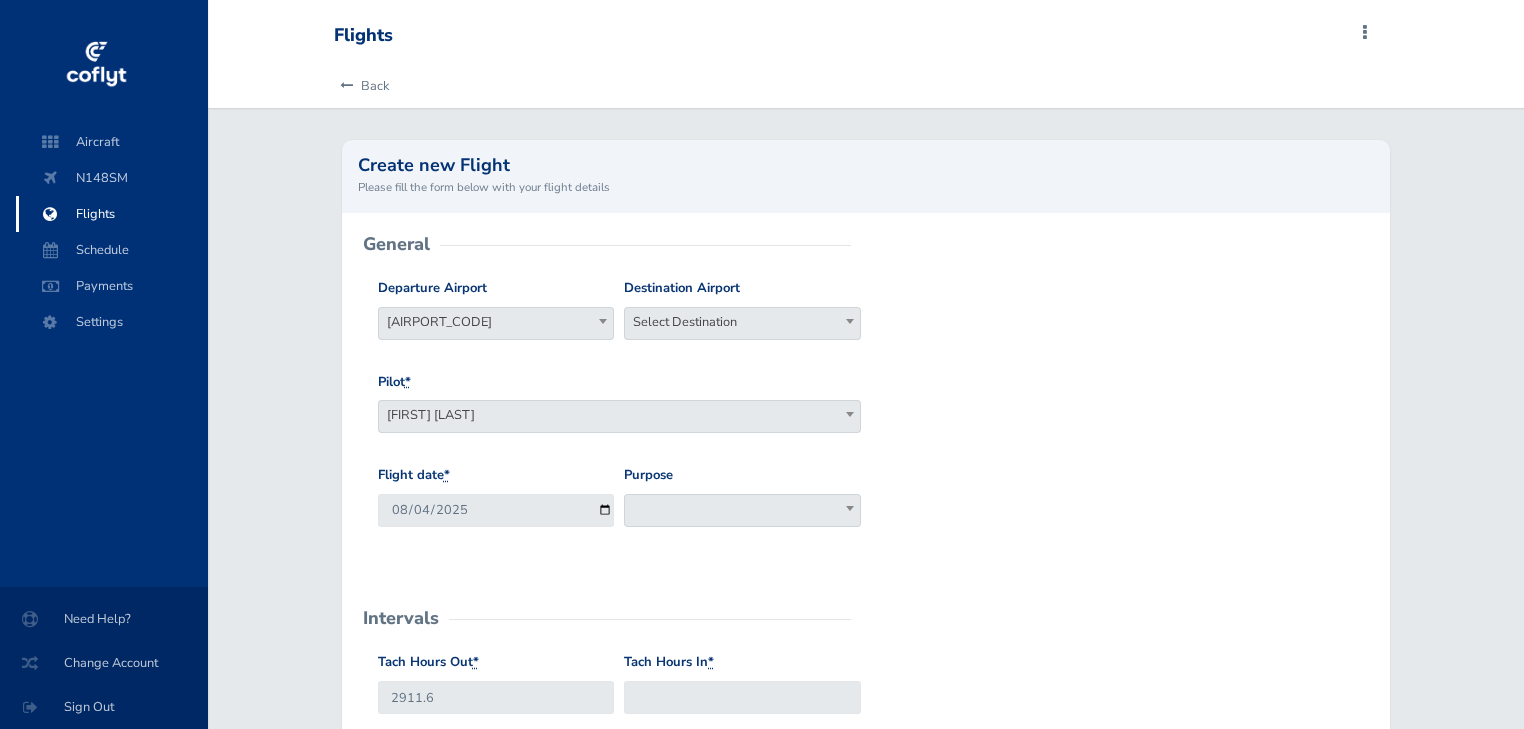 scroll, scrollTop: 0, scrollLeft: 0, axis: both 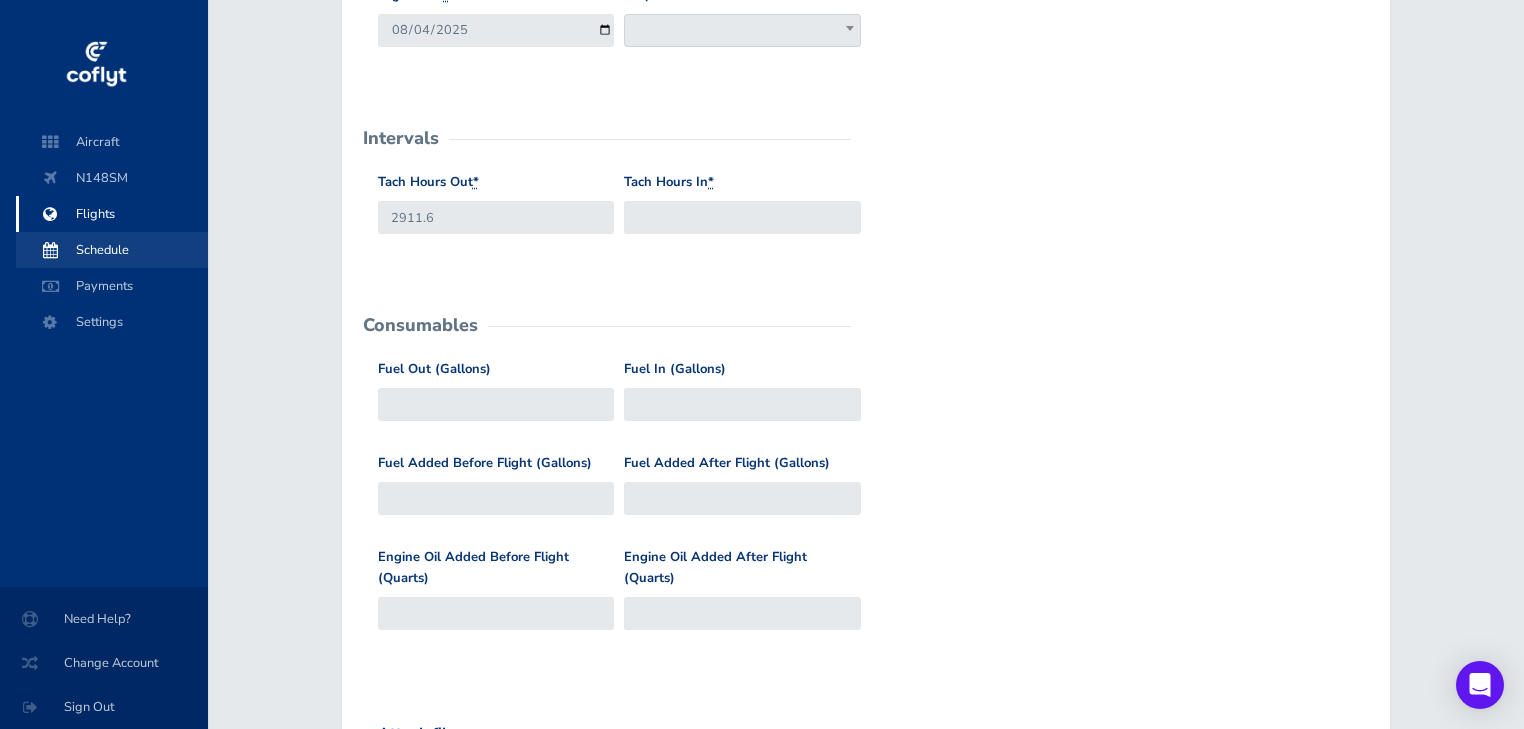 click on "Schedule" at bounding box center (112, 250) 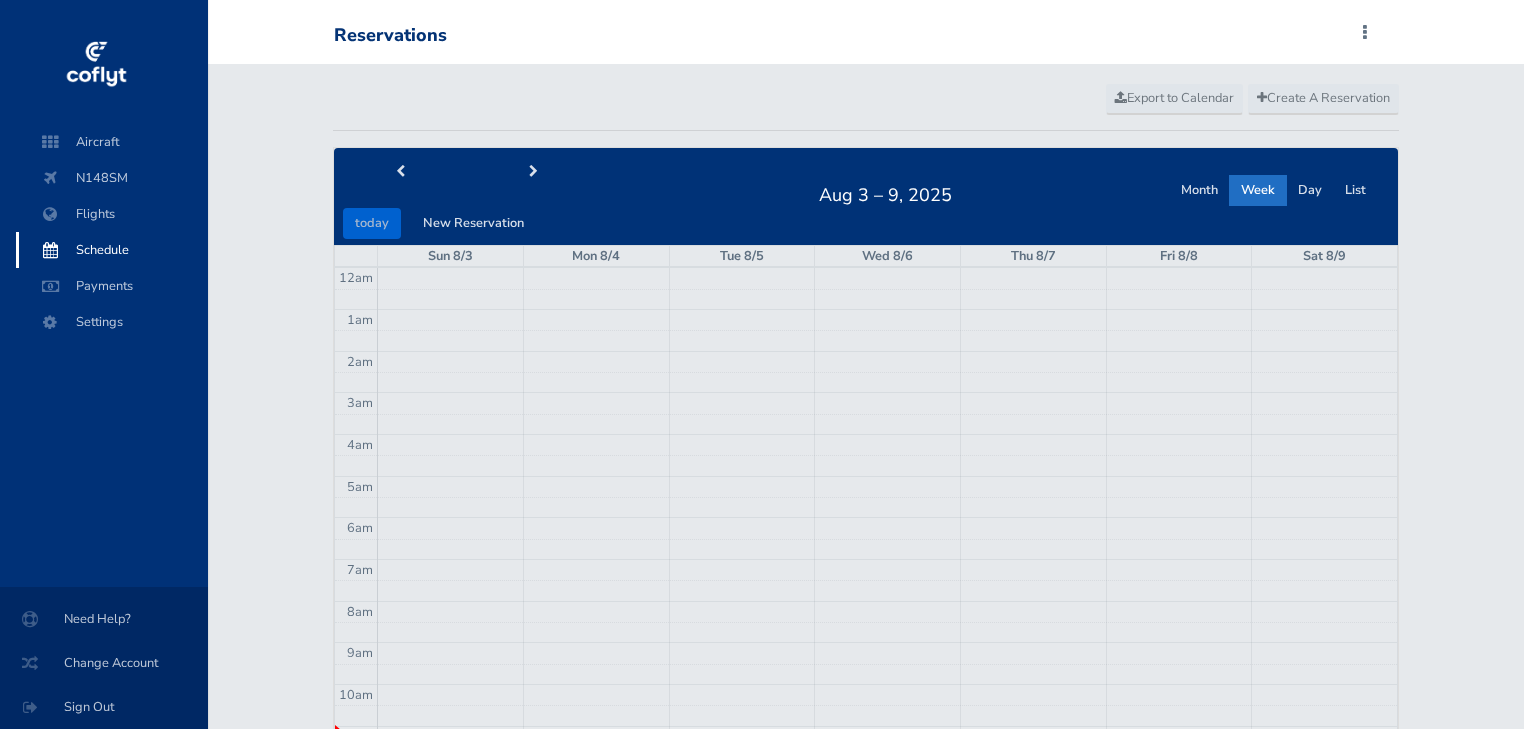 scroll, scrollTop: 0, scrollLeft: 0, axis: both 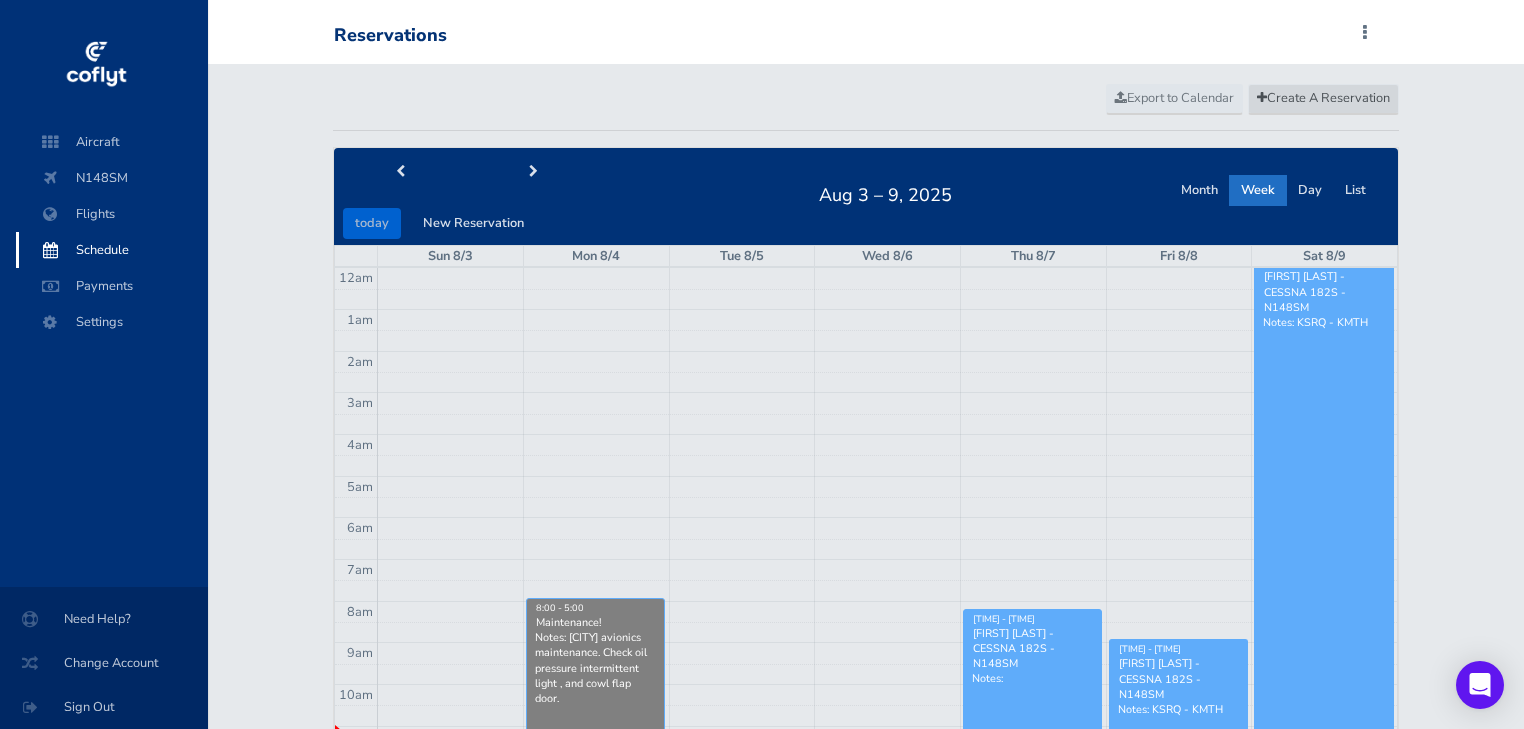 click on "Create A Reservation" at bounding box center [1323, 98] 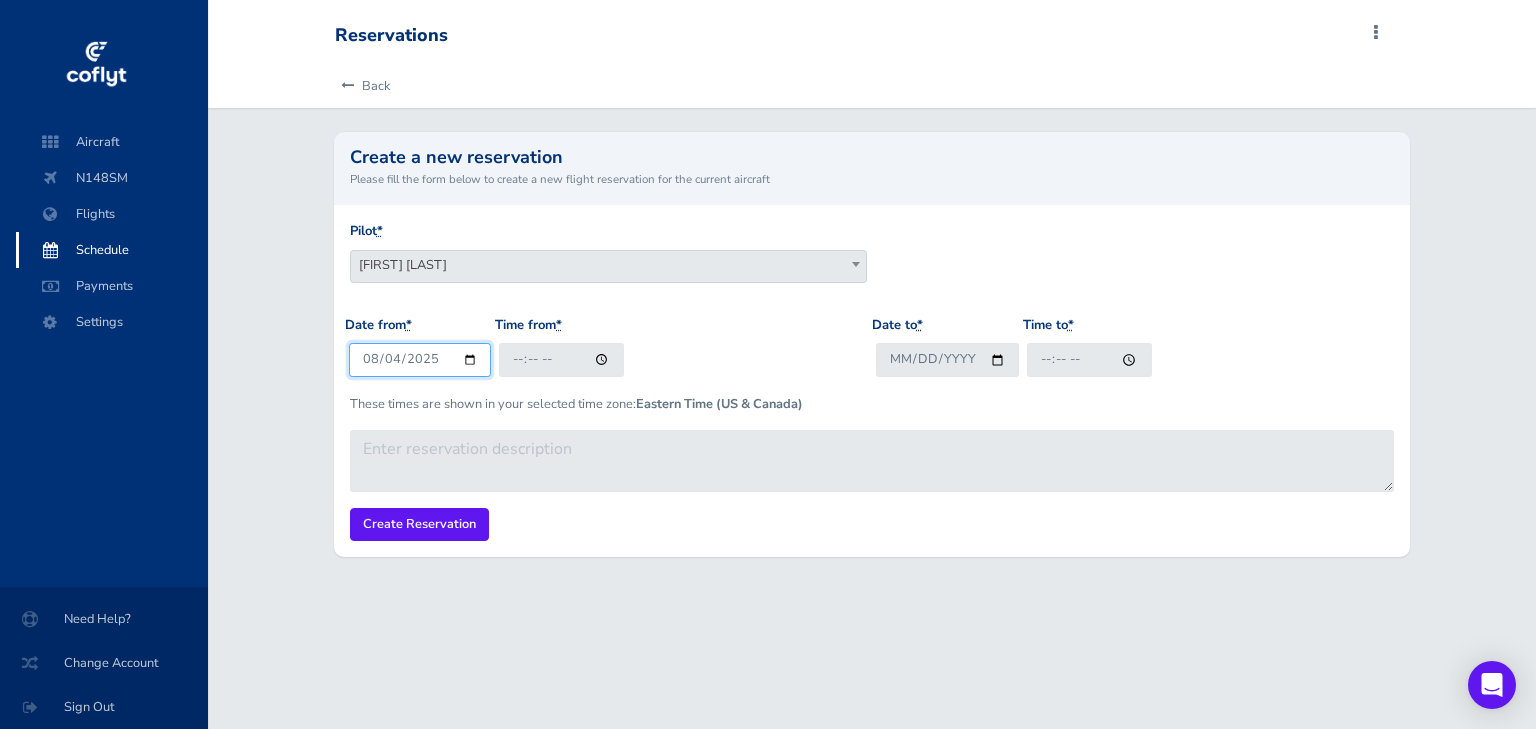 click on "2025-08-04" at bounding box center (420, 359) 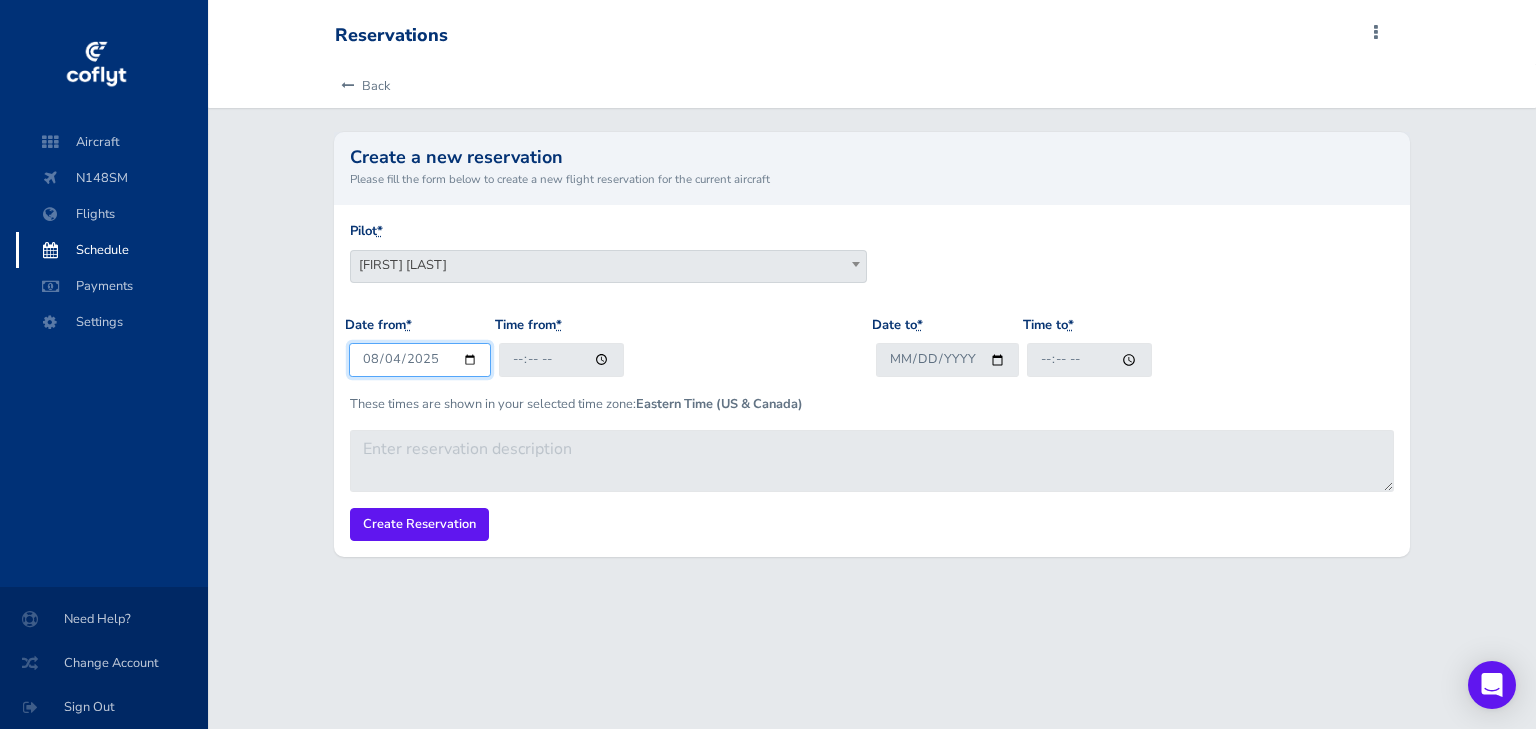 type on "[DATE]" 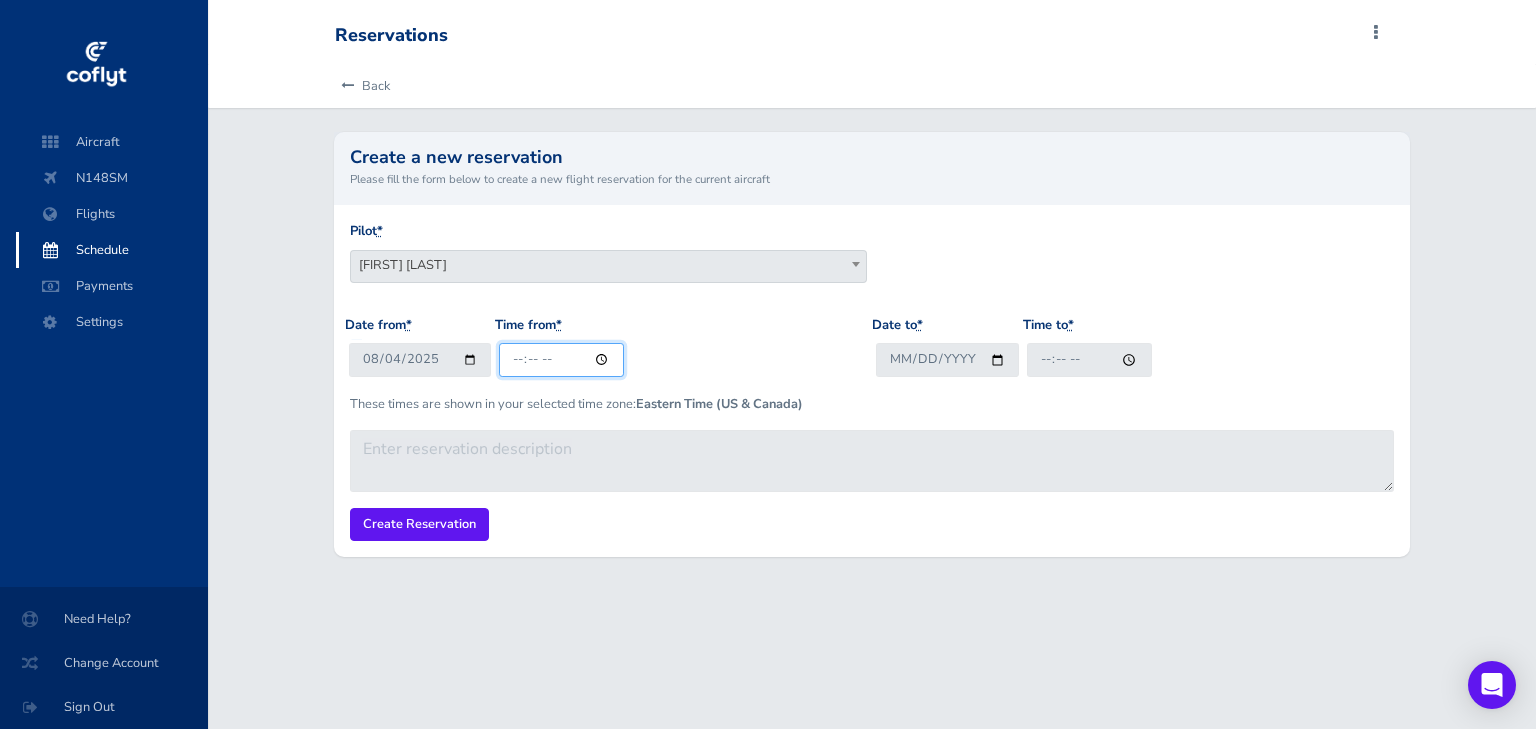 click on "[TIME]" at bounding box center [561, 359] 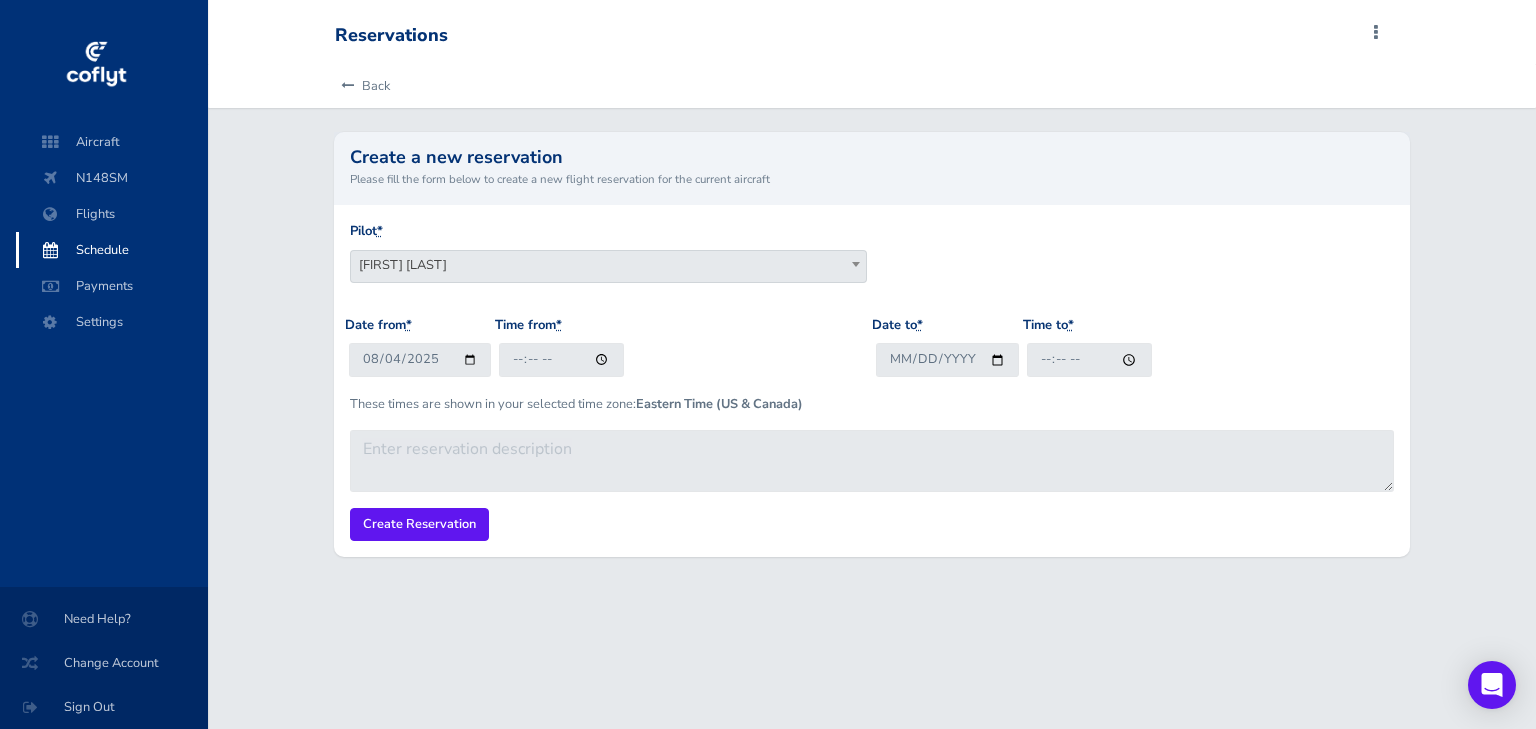 click on "Date from  * [DATE]
Time from  * [TIME]" at bounding box center (608, 354) 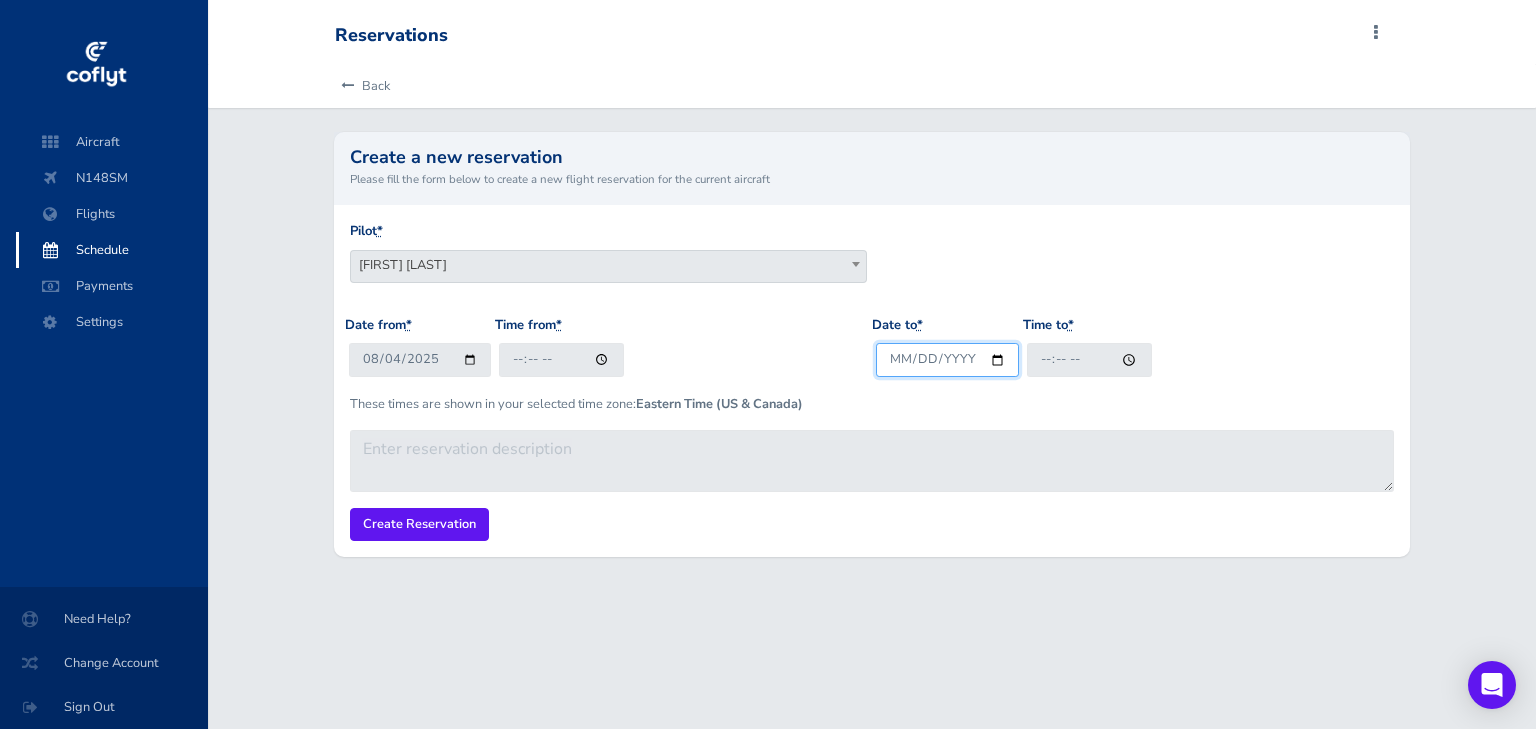 click on "Date to  *" at bounding box center (947, 359) 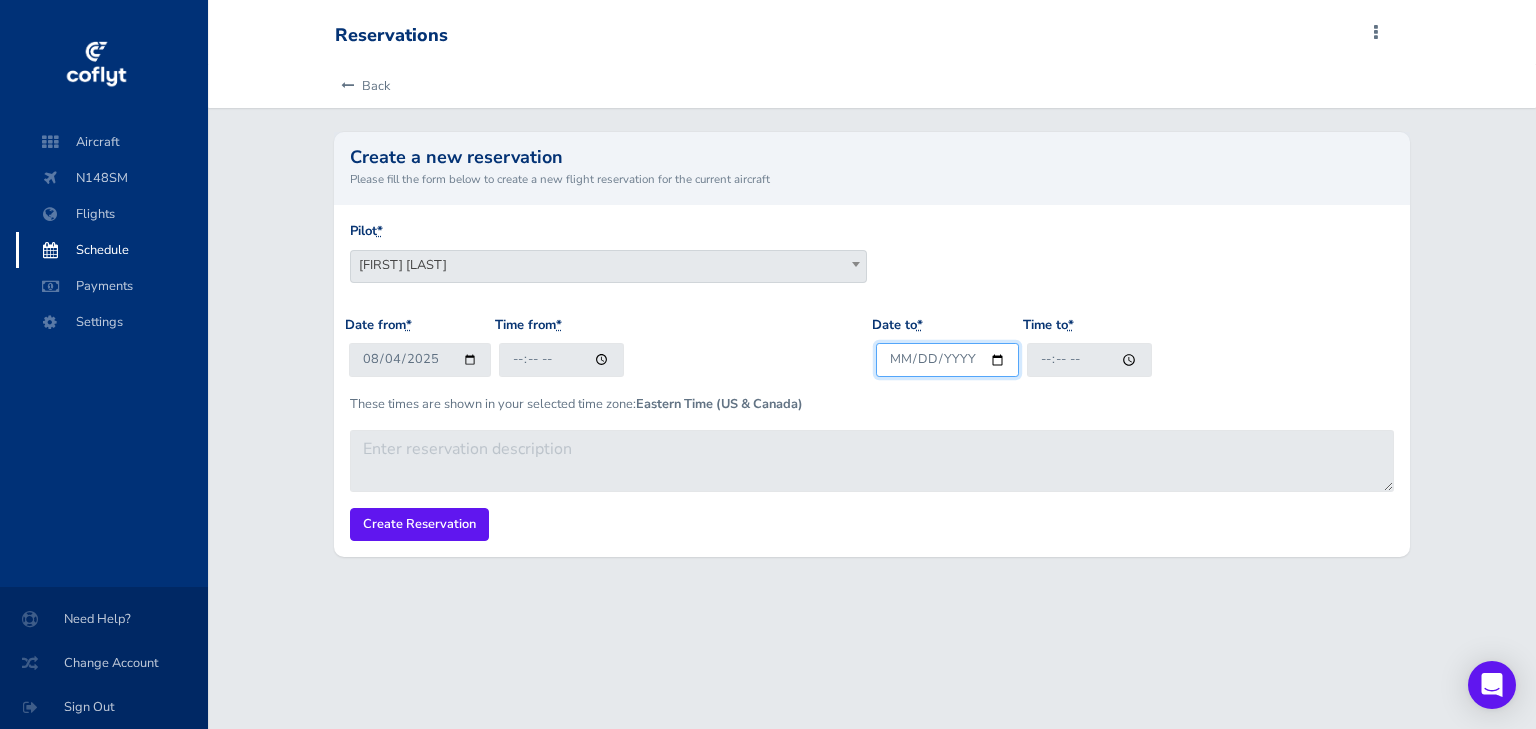 type on "[DATE]" 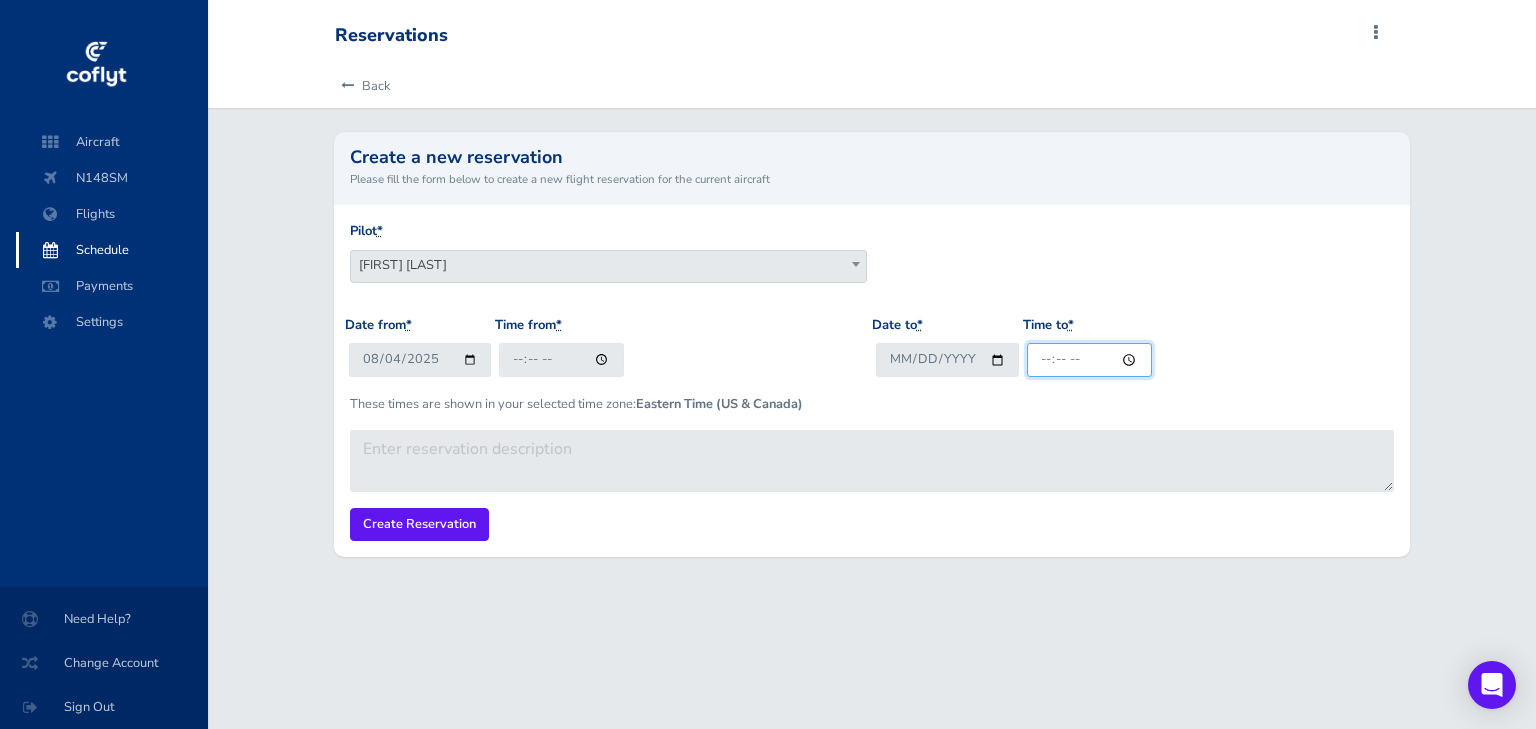 click on "Time to  *" at bounding box center (1089, 359) 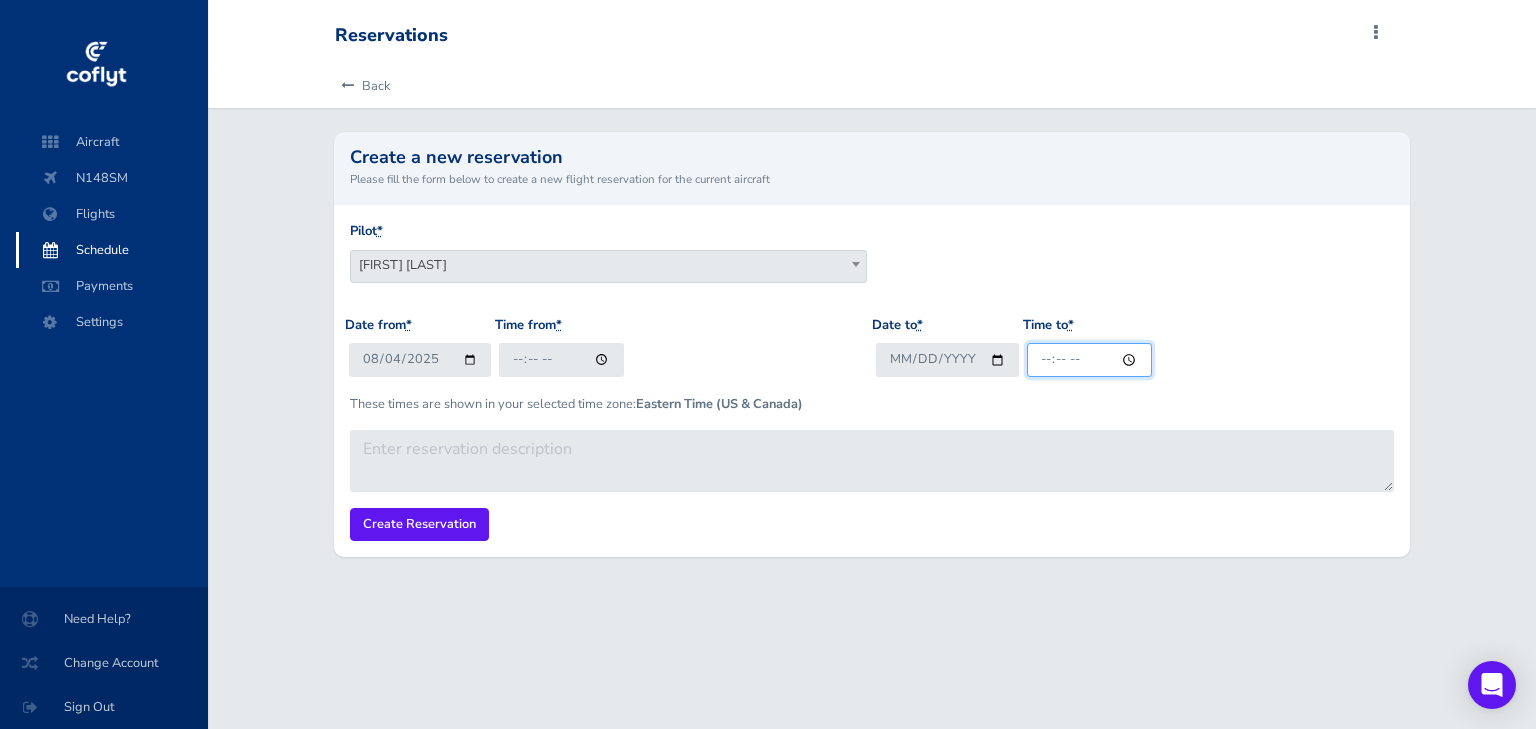 type on "18:00" 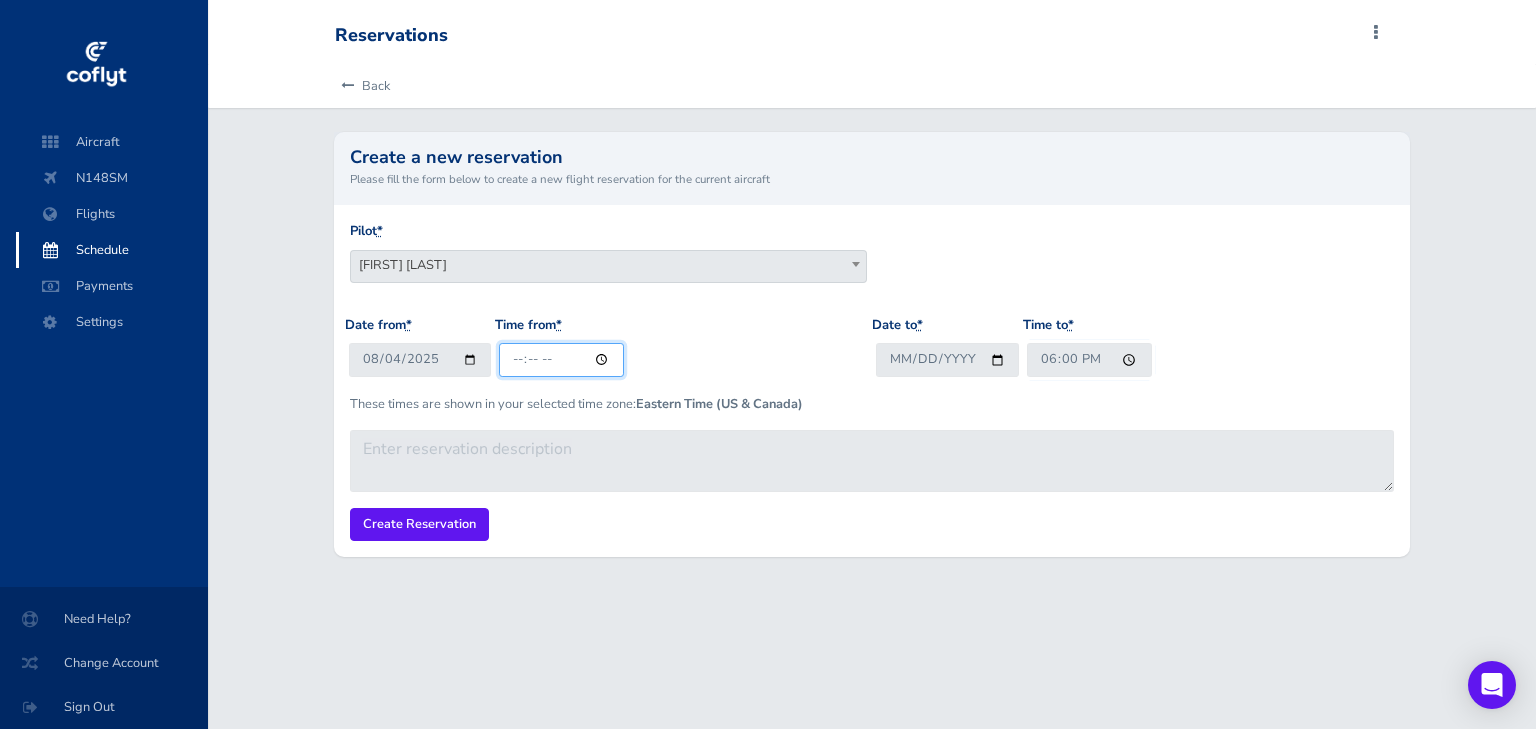 click on "11:10" at bounding box center [561, 359] 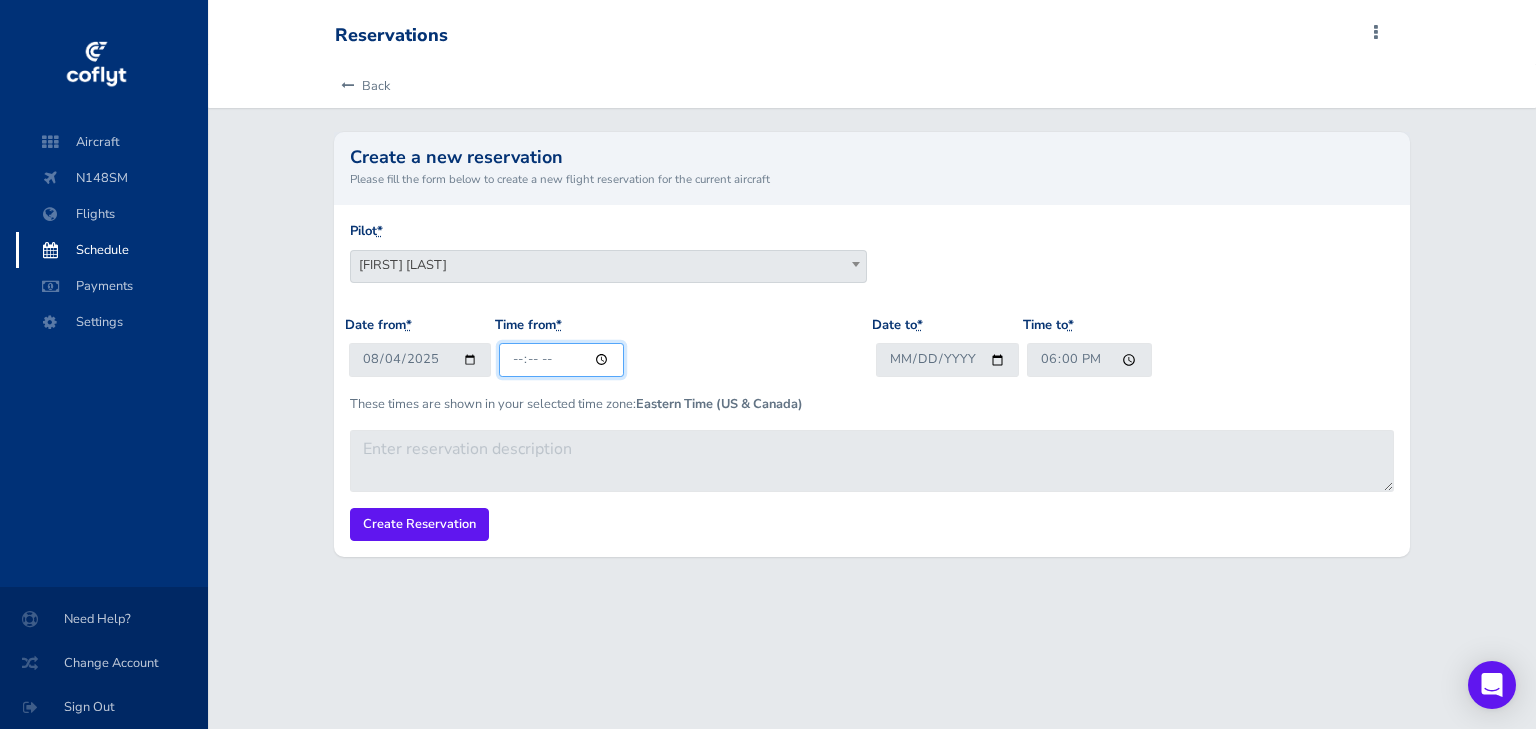 type on "07:00" 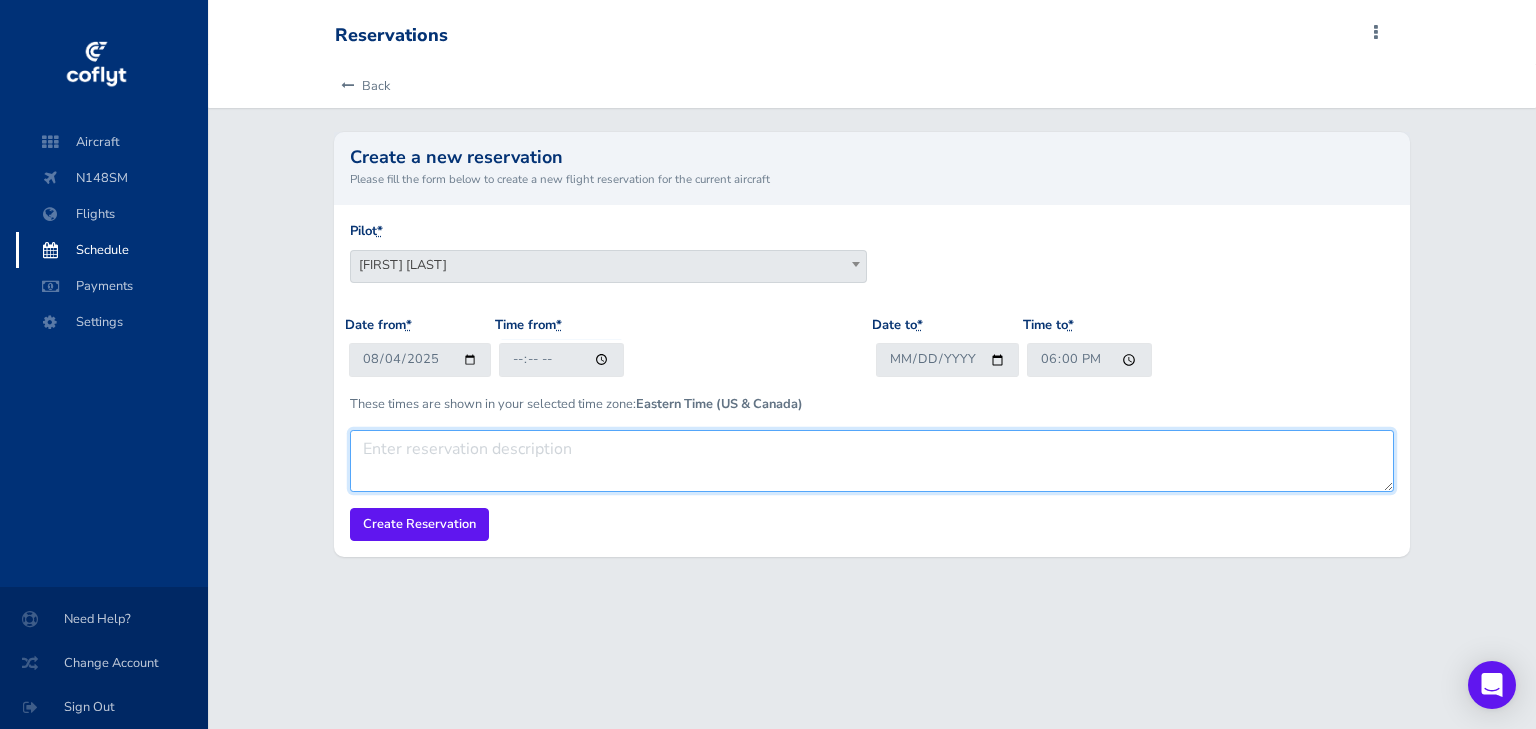 click at bounding box center (872, 461) 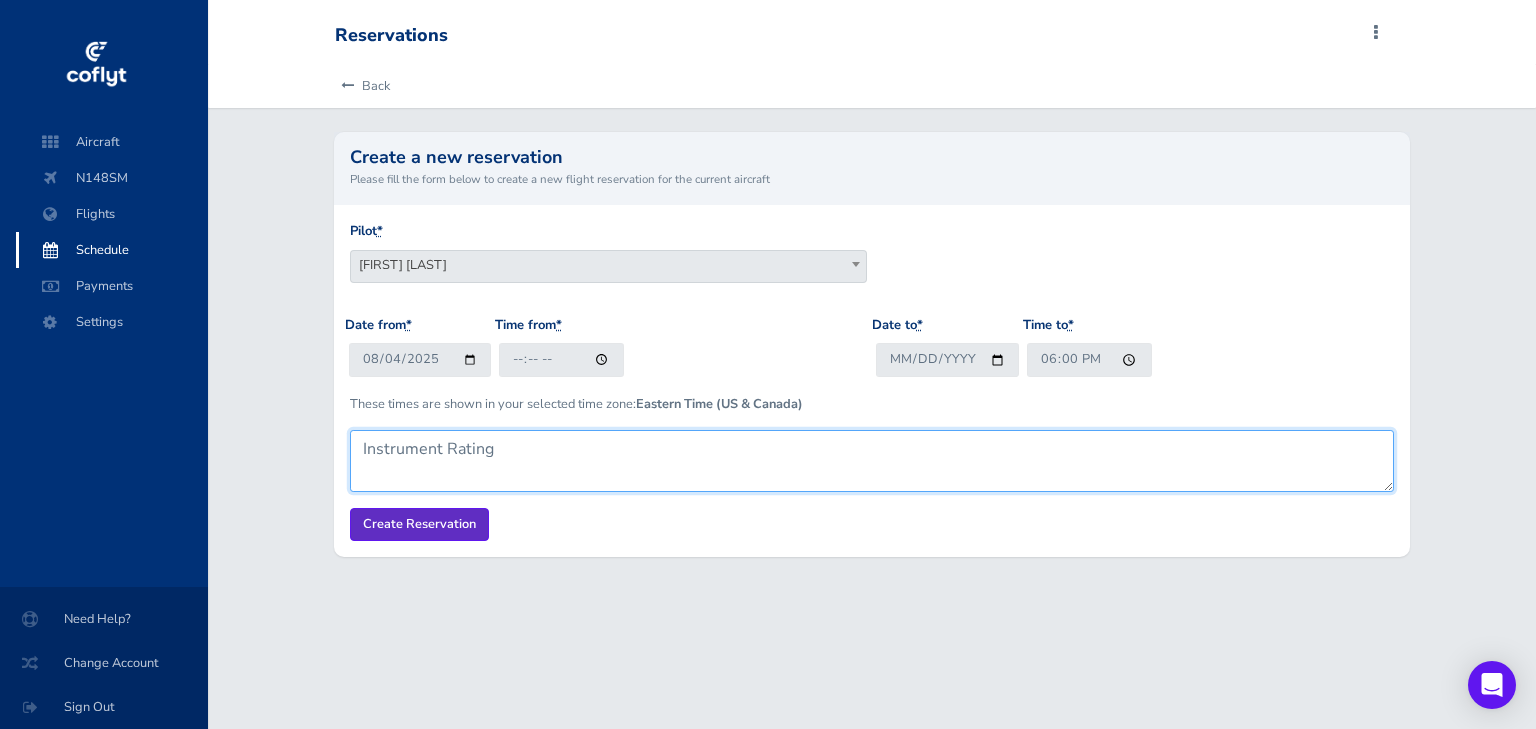 type on "Instrument Rating" 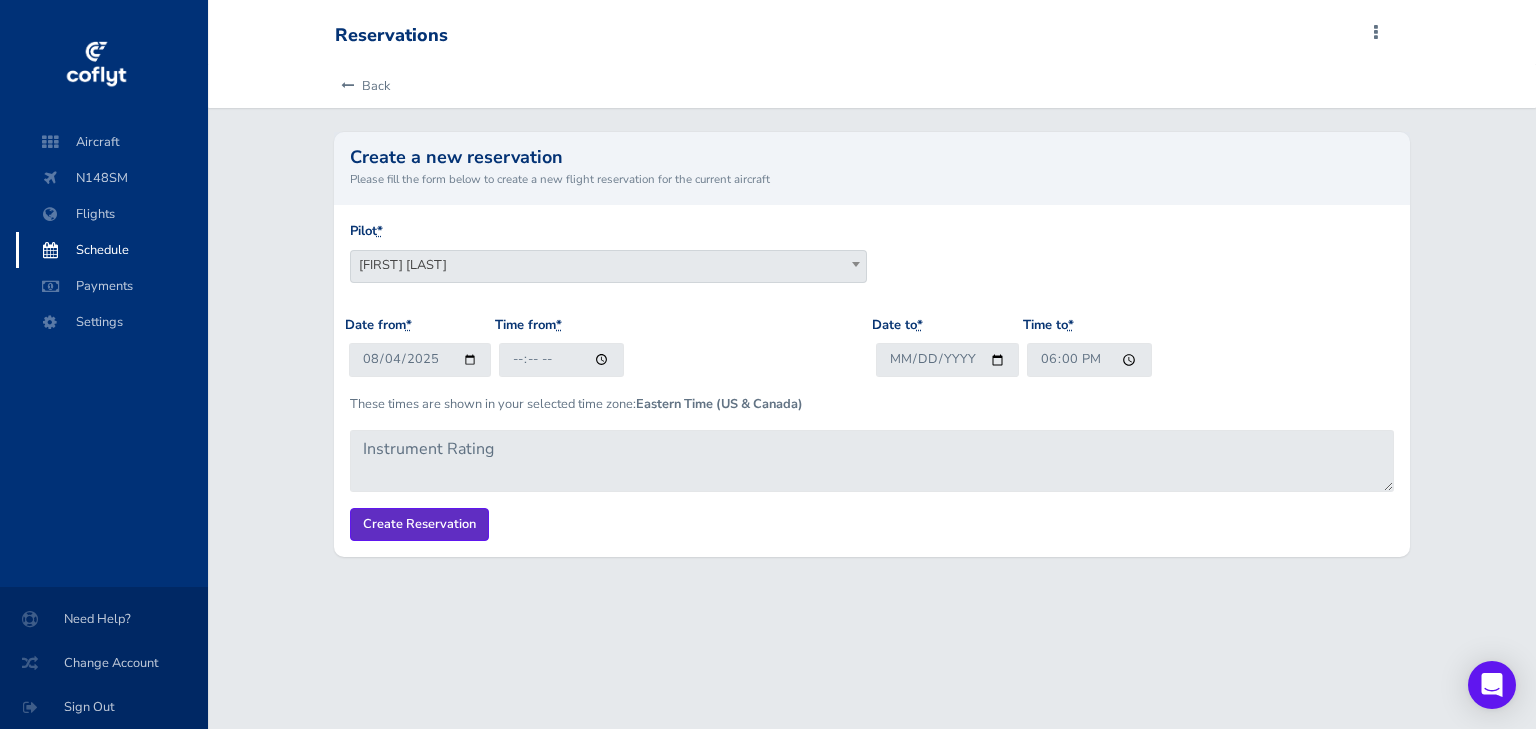 click on "Create Reservation" at bounding box center (419, 524) 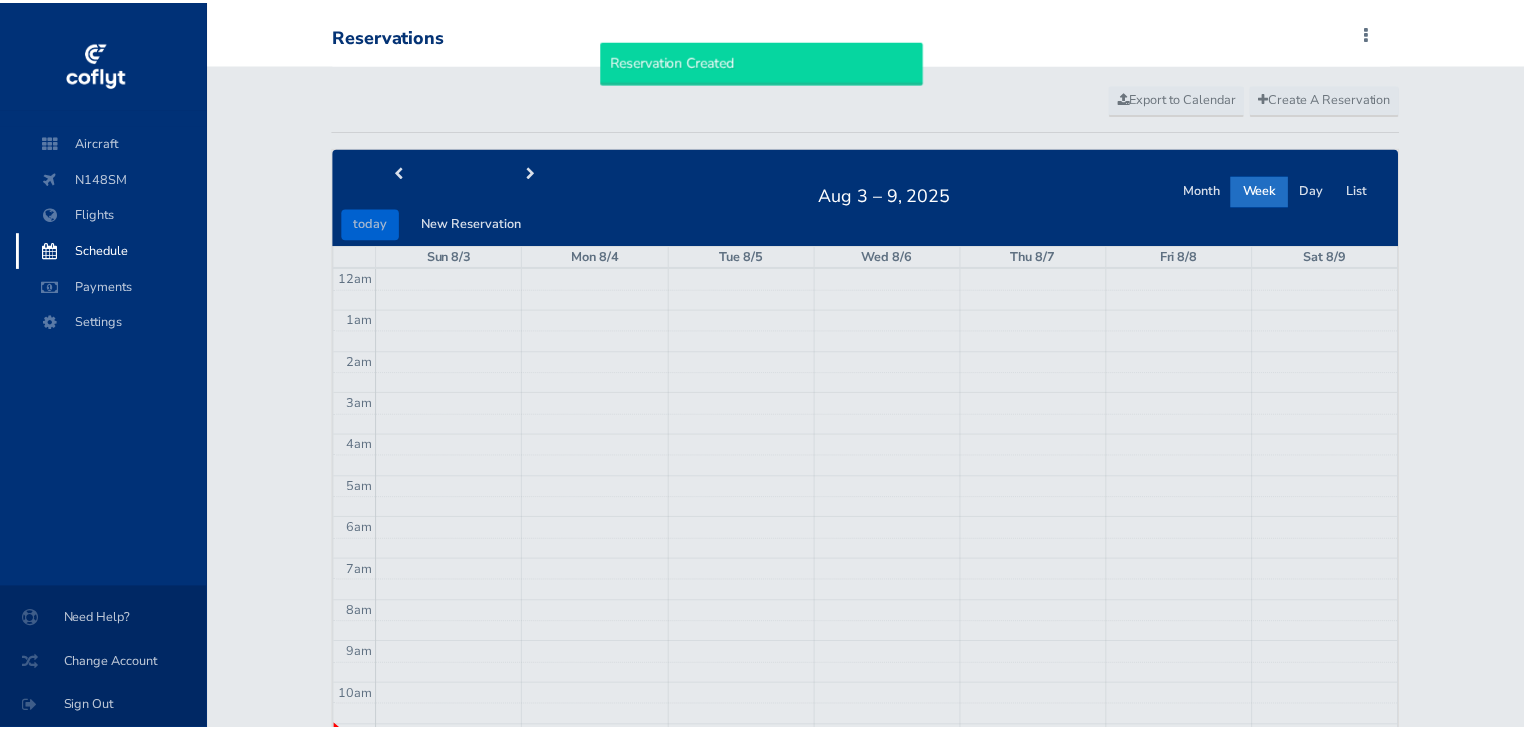 scroll, scrollTop: 0, scrollLeft: 0, axis: both 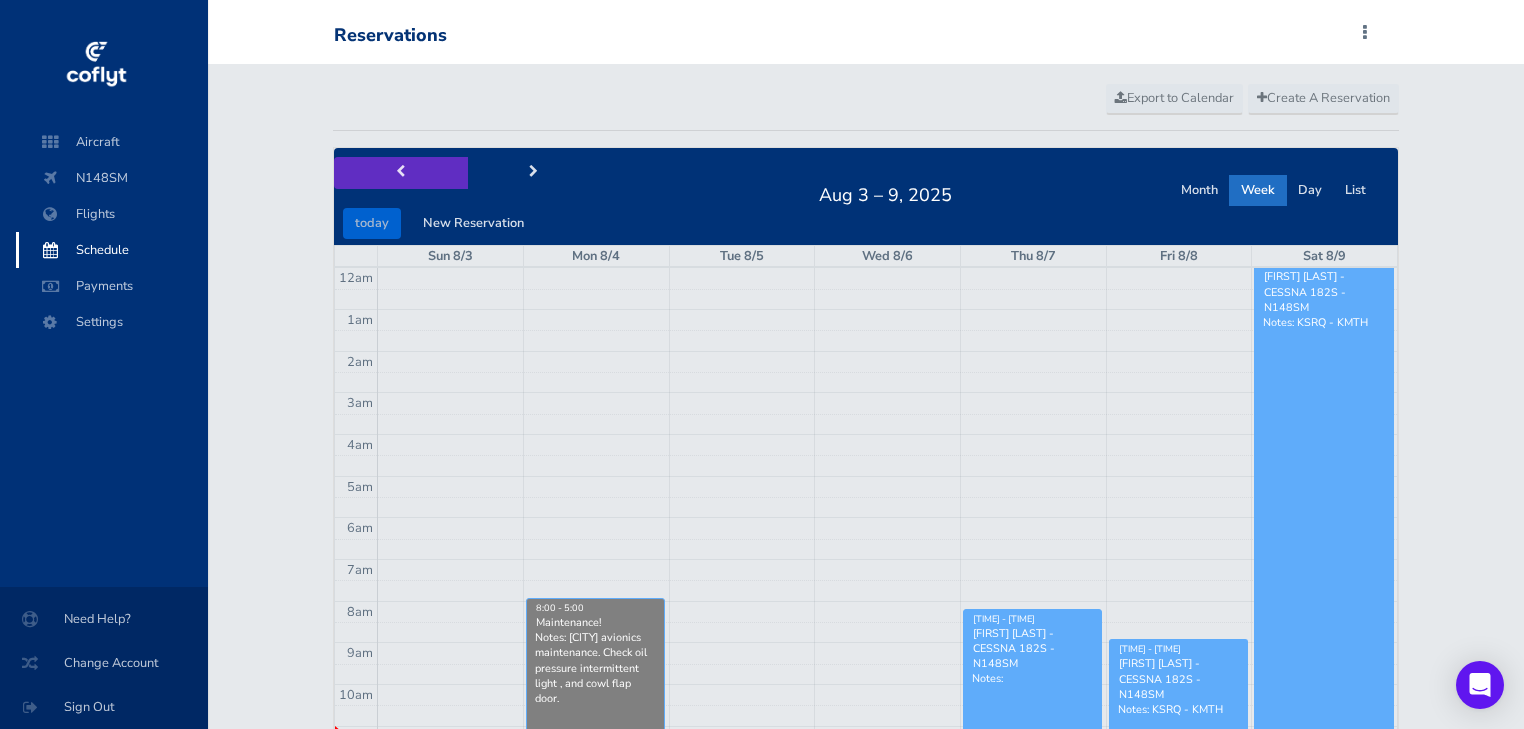 click at bounding box center (401, 172) 